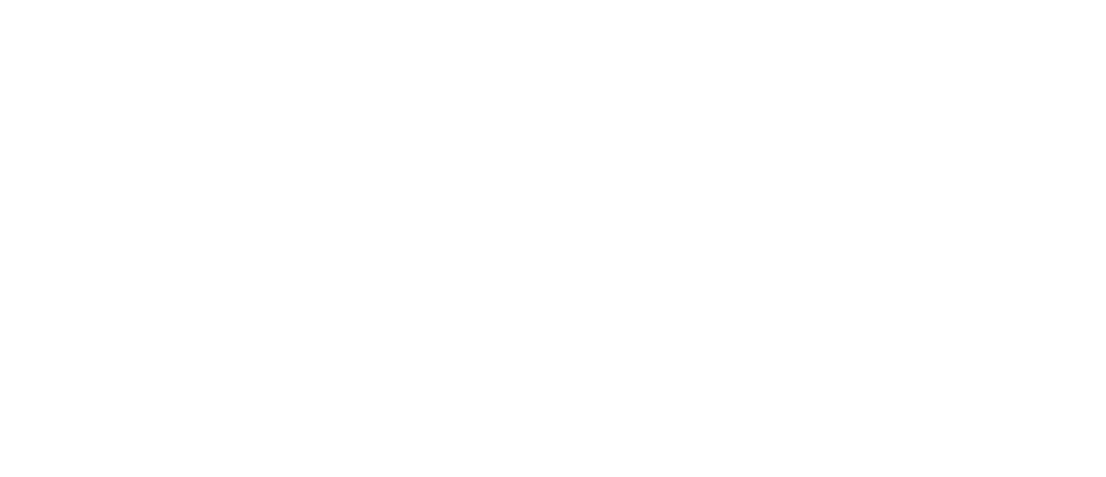 scroll, scrollTop: 0, scrollLeft: 0, axis: both 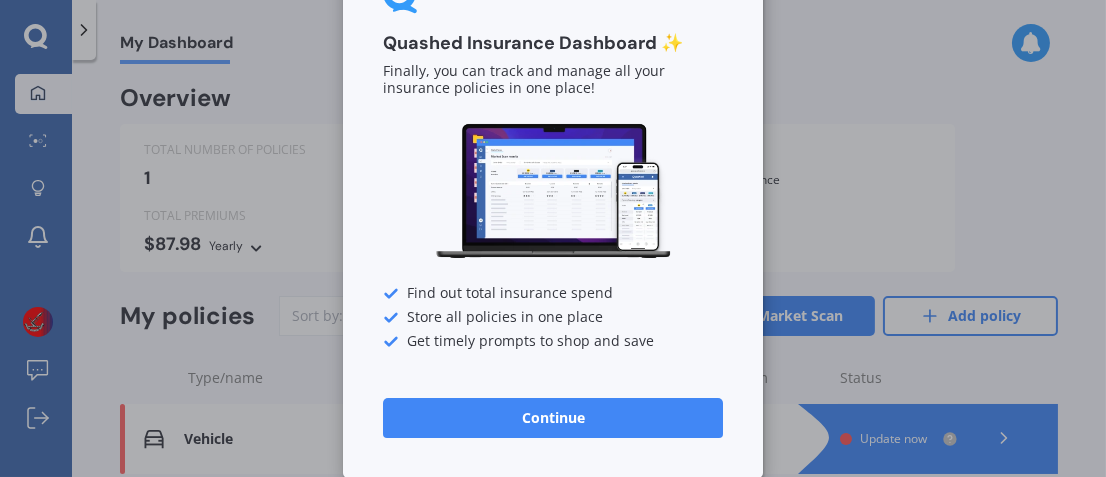 click on "Continue" at bounding box center (553, 418) 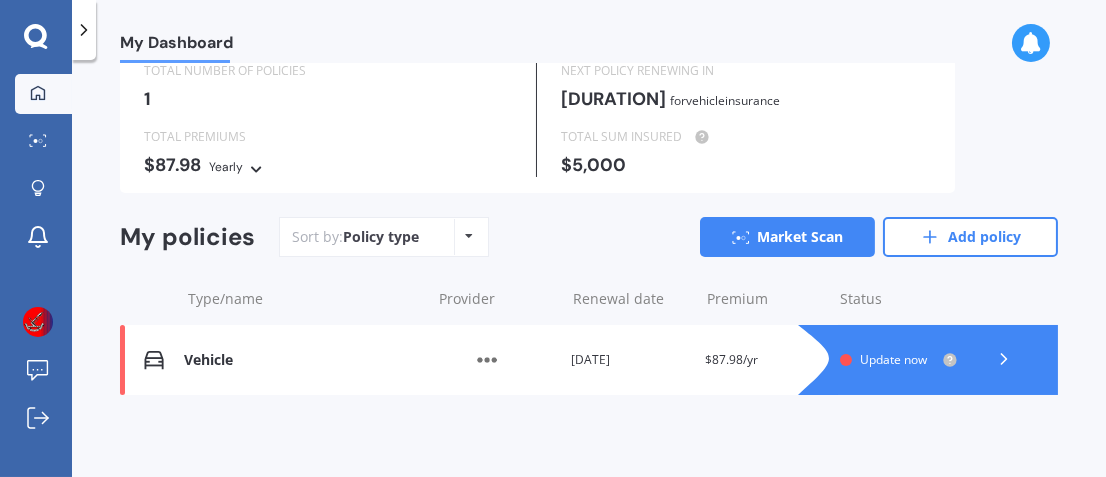 scroll, scrollTop: 0, scrollLeft: 0, axis: both 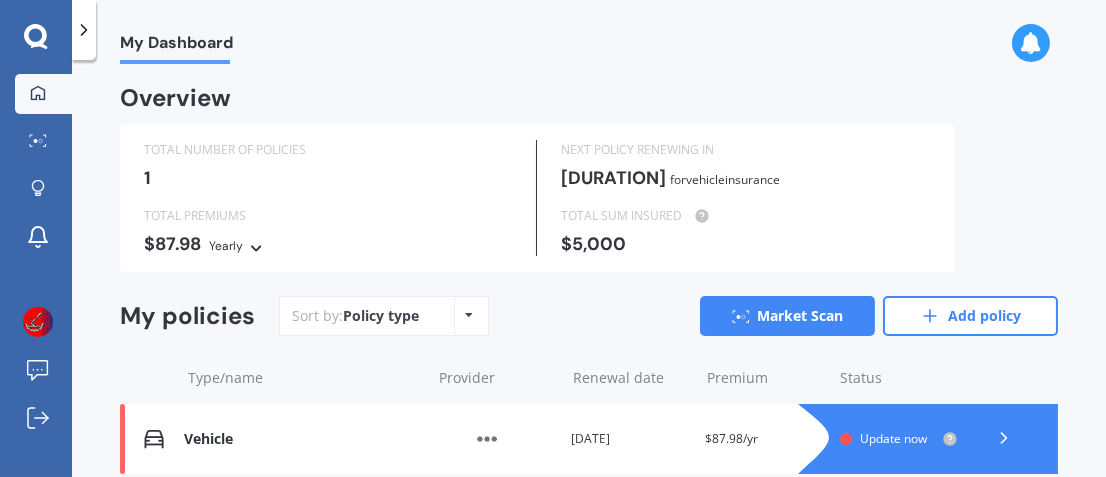 click at bounding box center [36, 37] 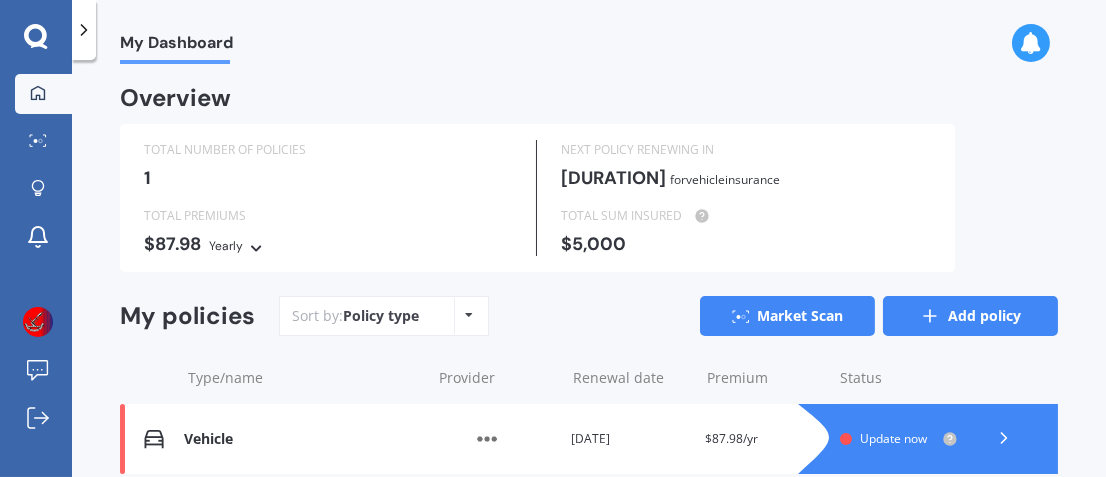 click on "Add policy" at bounding box center (970, 316) 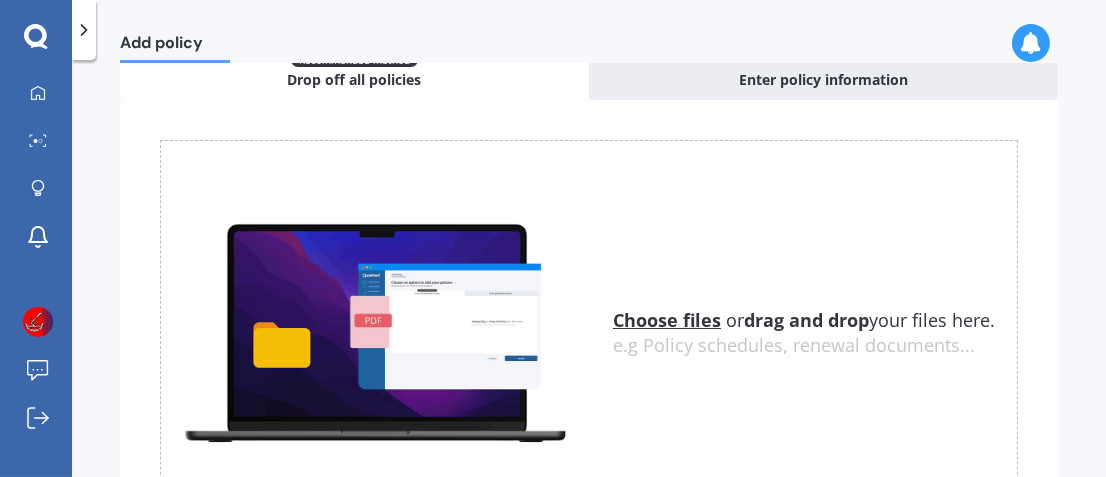 scroll, scrollTop: 0, scrollLeft: 0, axis: both 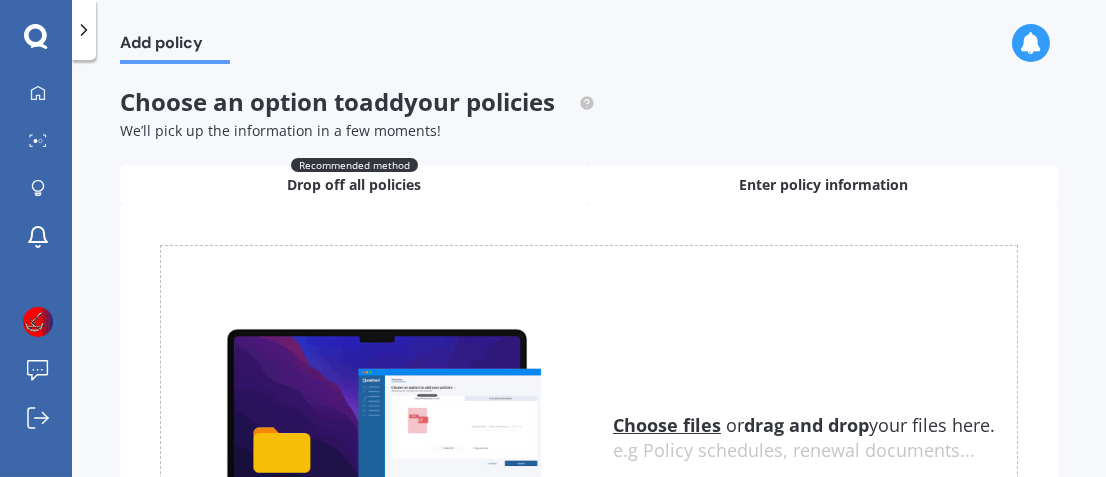 click on "Enter policy information" at bounding box center (823, 185) 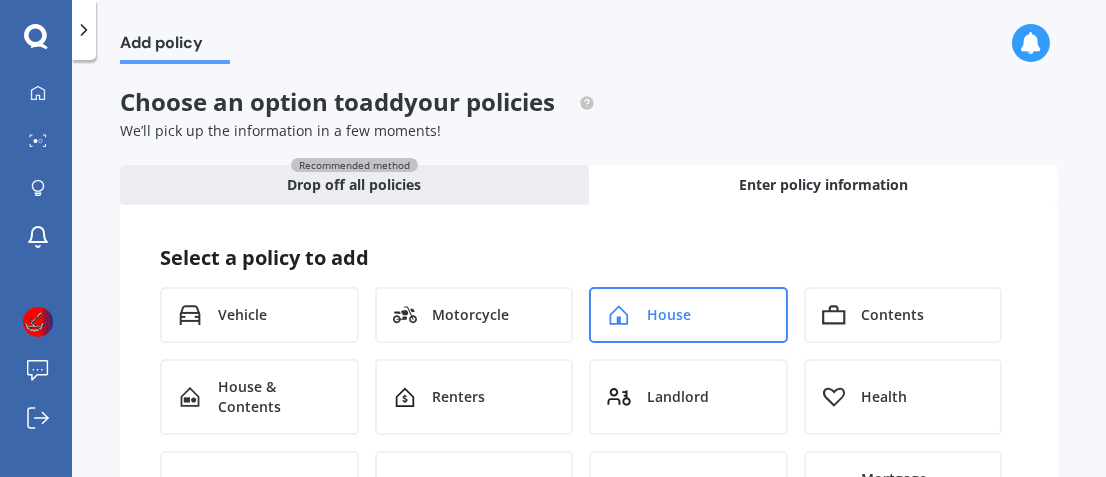click on "House" at bounding box center (242, 315) 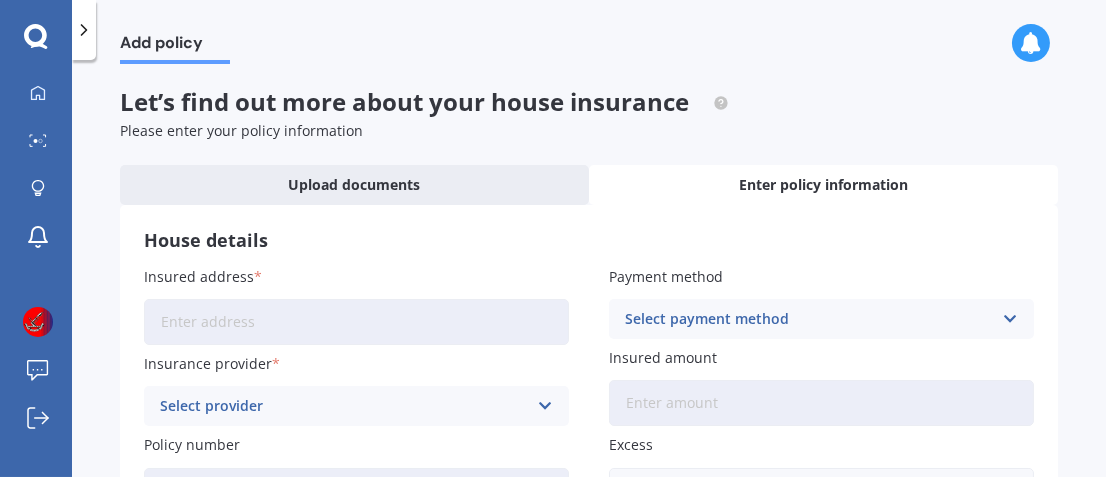 click on "Insured address" at bounding box center (356, 322) 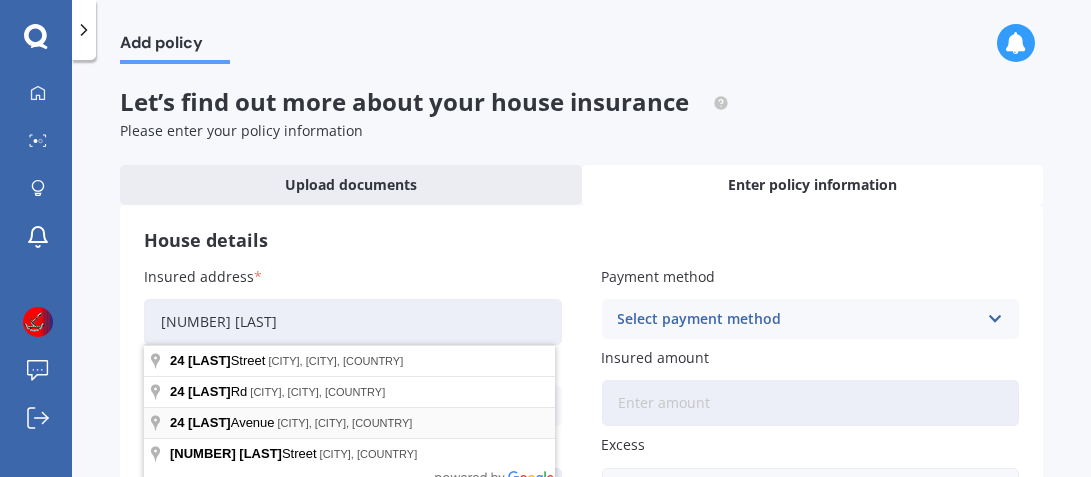 type on "[NUMBER] [LAST]" 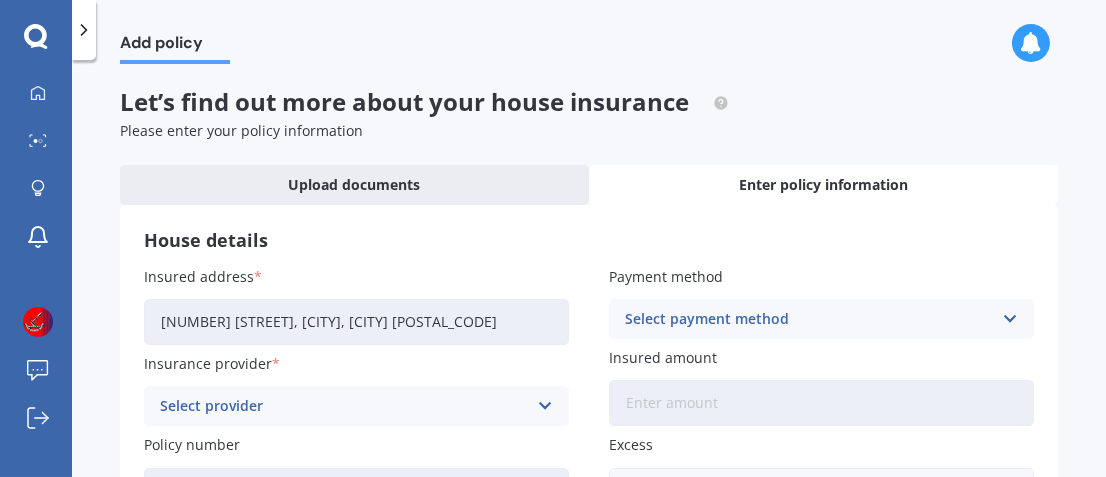 click at bounding box center (544, 406) 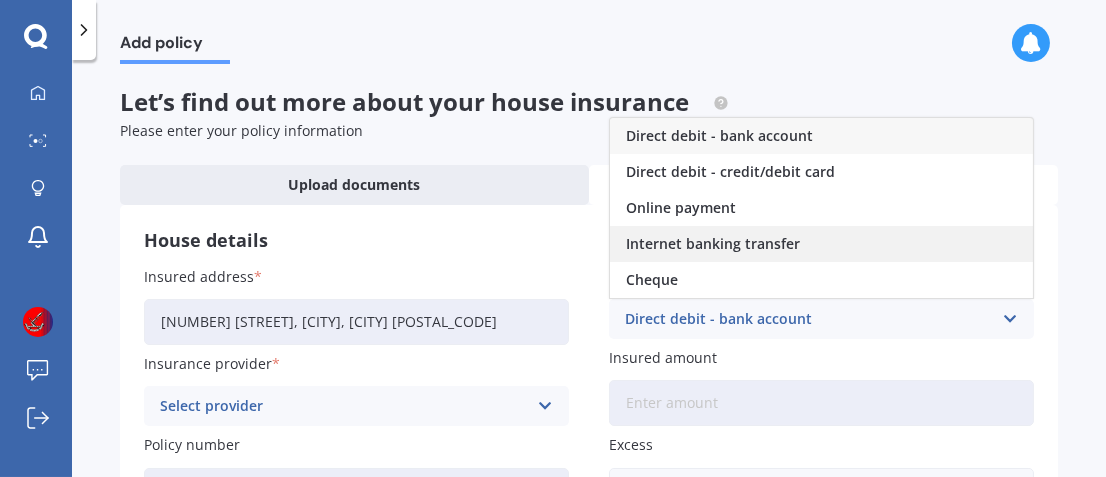 click on "Internet banking transfer" at bounding box center [719, 136] 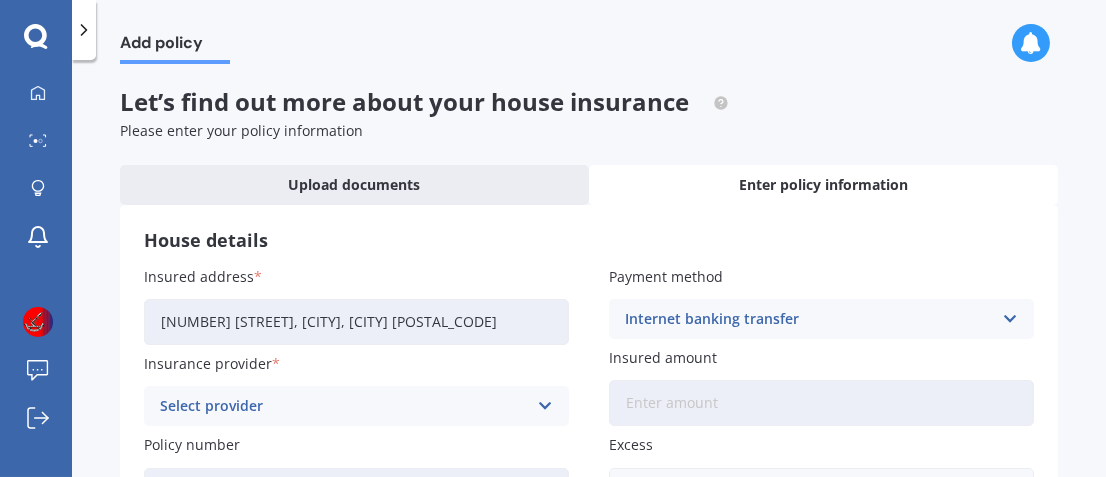click at bounding box center (544, 406) 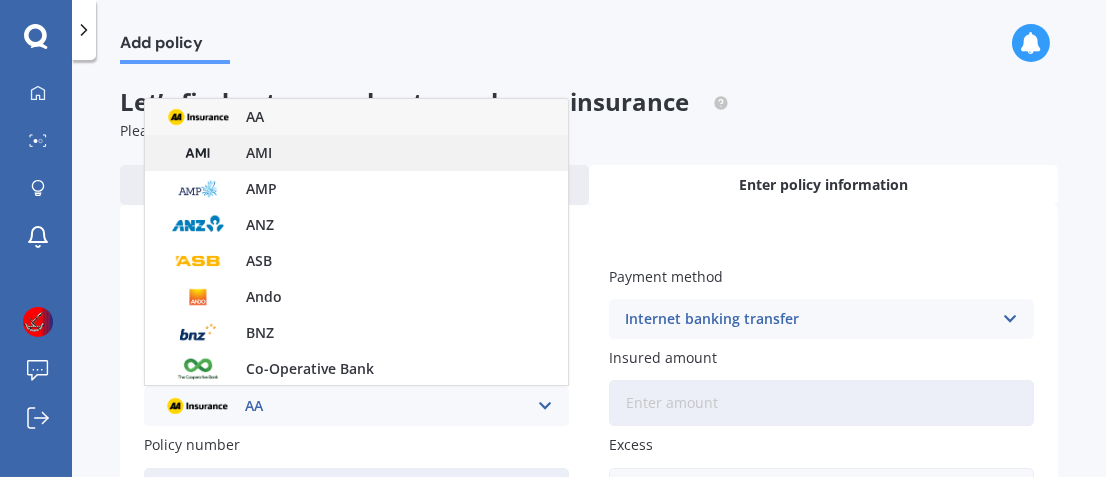 click on "AMI" at bounding box center (356, 153) 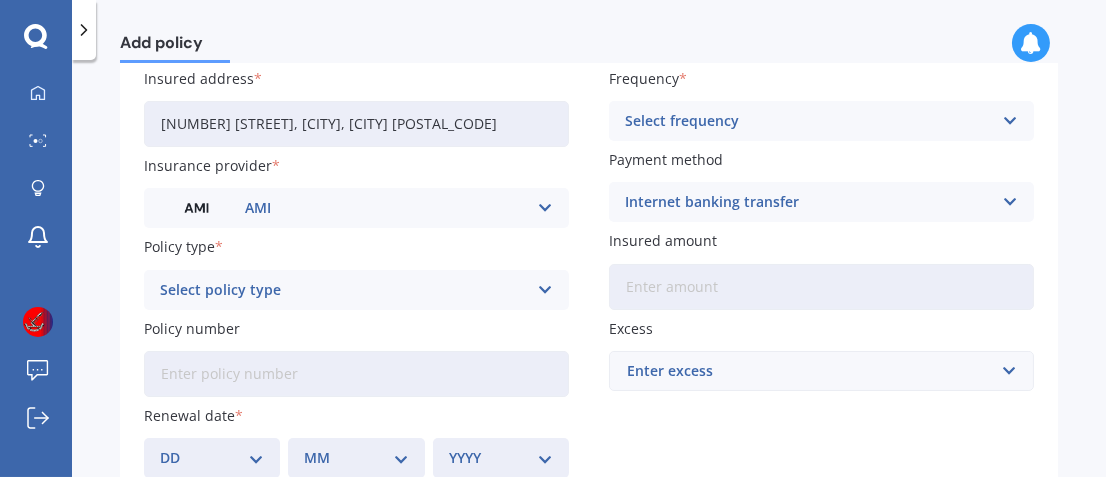 scroll, scrollTop: 200, scrollLeft: 0, axis: vertical 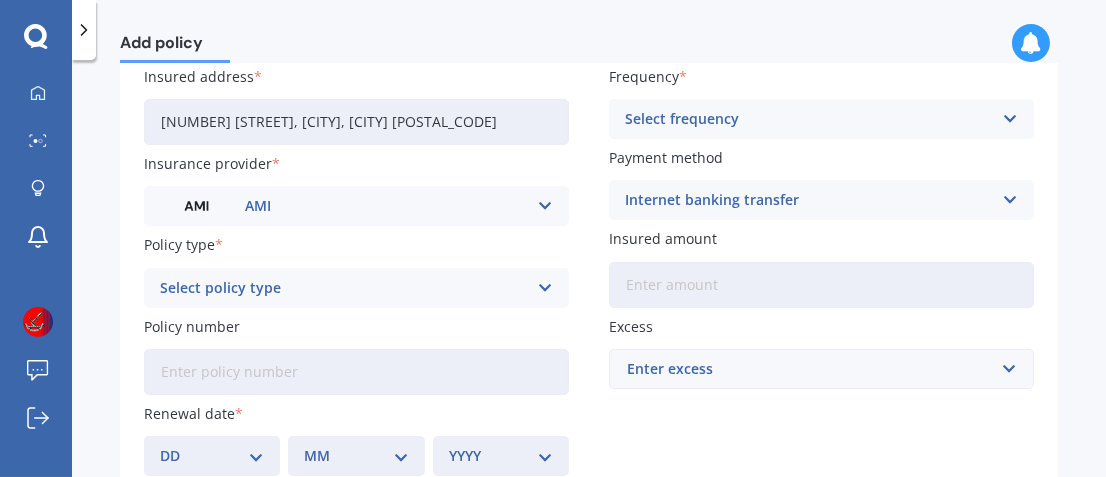 click at bounding box center [544, 206] 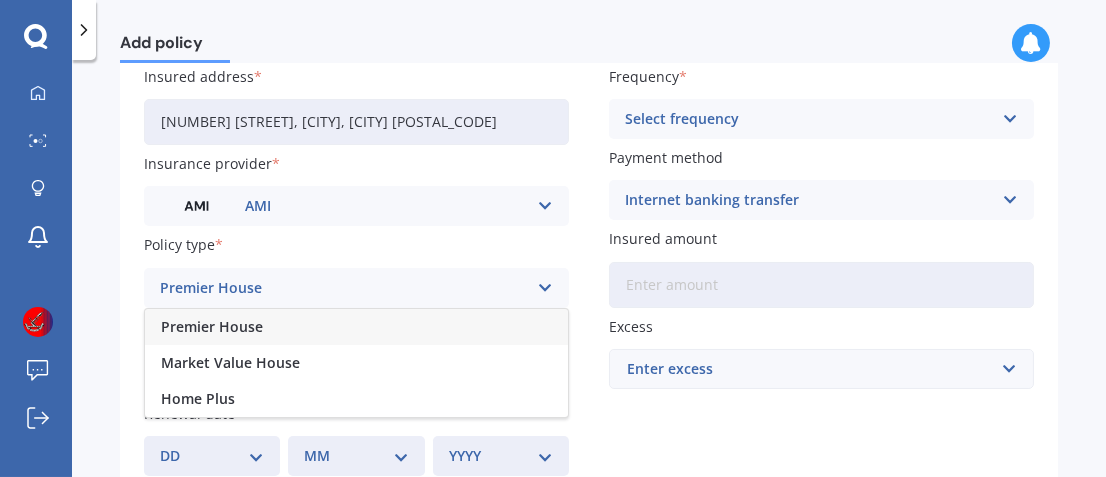 click on "Premier House" at bounding box center [212, 327] 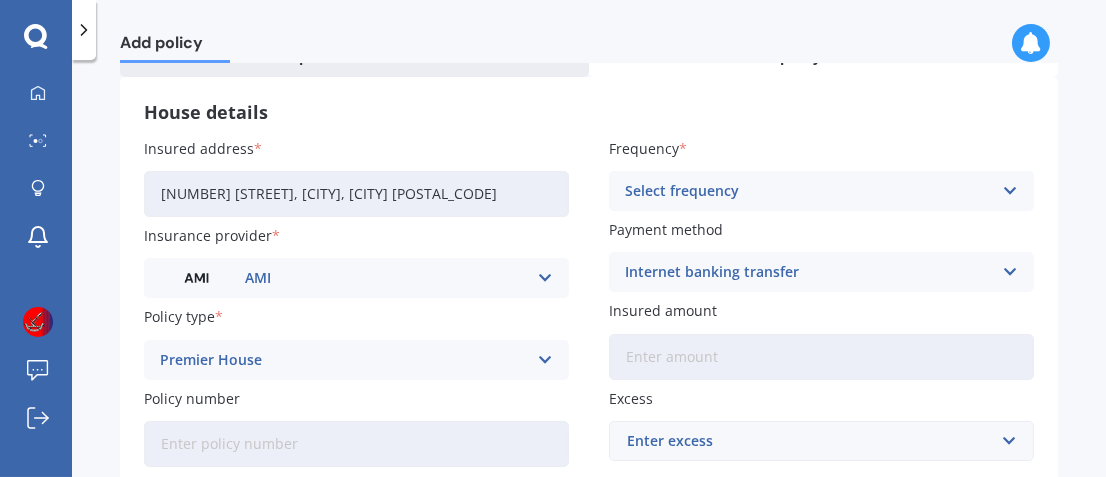 scroll, scrollTop: 208, scrollLeft: 0, axis: vertical 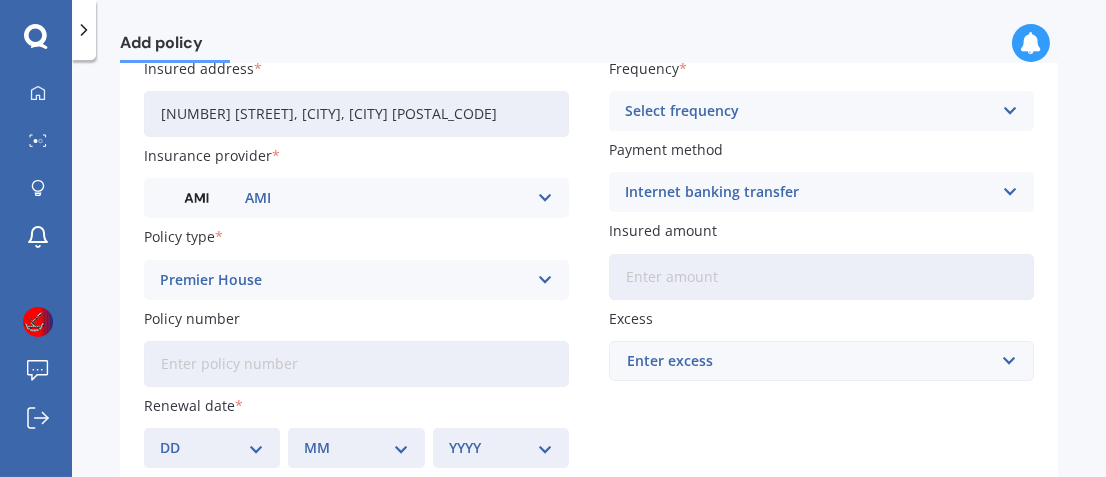 click on "Policy number" at bounding box center [356, 364] 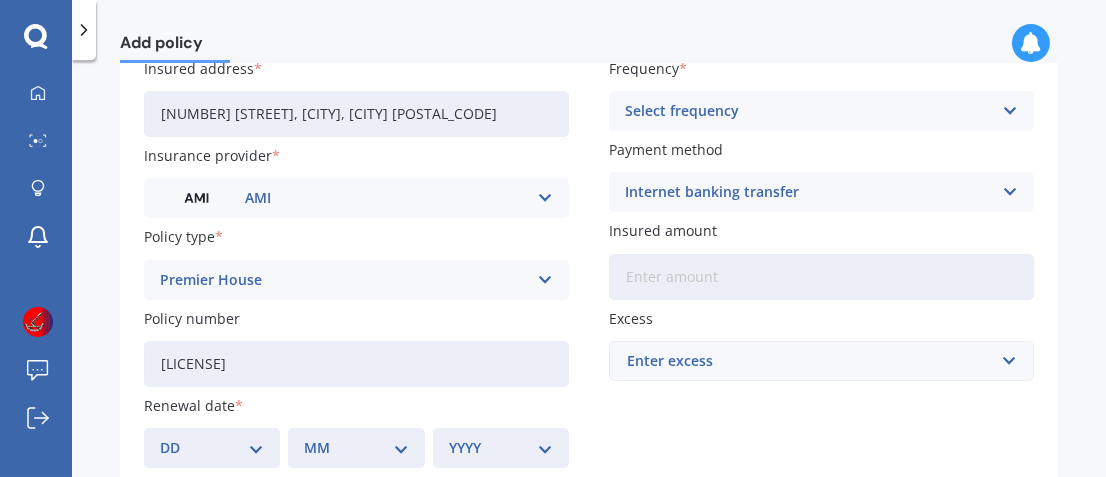 type on "[LICENSE]" 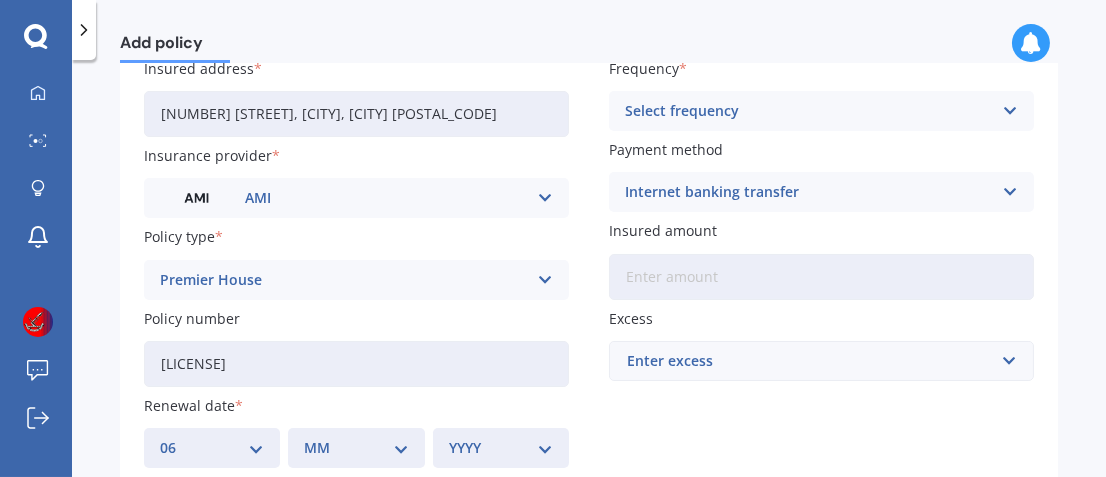 click on "DD 01 02 03 04 05 06 07 08 09 10 11 12 13 14 15 16 17 18 19 20 21 22 23 24 25 26 27 28 29 30 31" at bounding box center (212, 448) 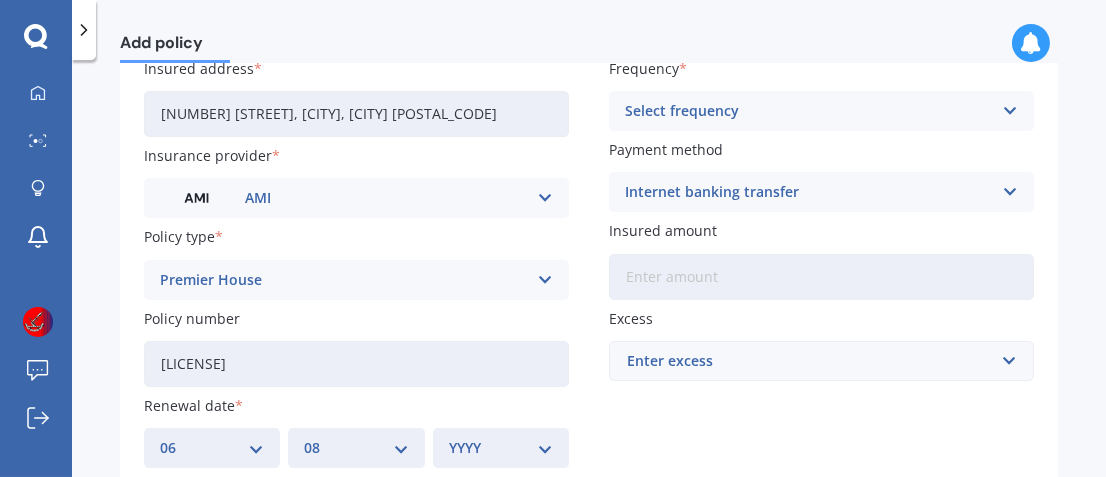 click on "MM 01 02 03 04 05 06 07 08 09 10 11 12" at bounding box center [356, 448] 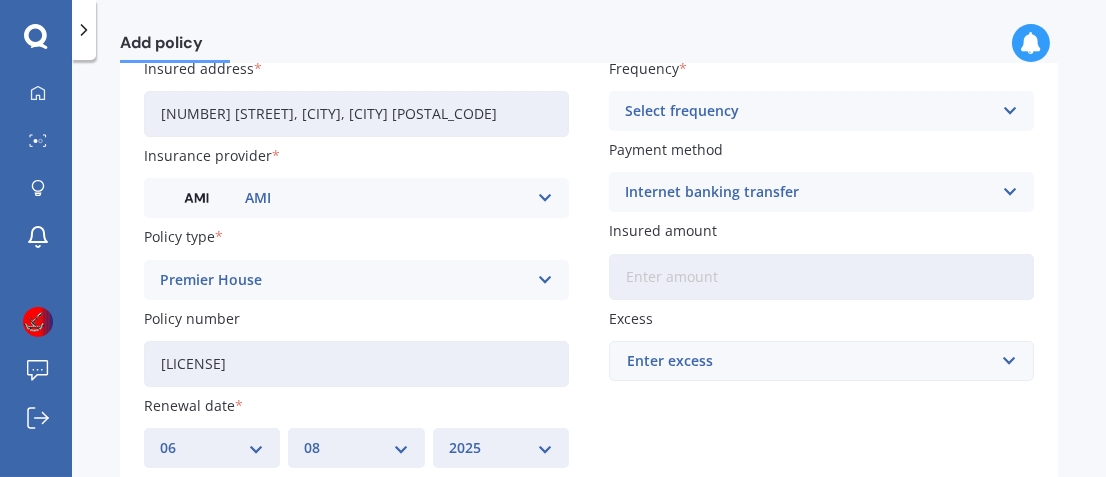 click on "YYYY 2027 2026 2025 2024 2023 2022 2021 2020 2019 2018 2017 2016 2015 2014 2013 2012 2011 2010 2009 2008 2007 2006 2005 2004 2003 2002 2001 2000 1999 1998 1997 1996 1995 1994 1993 1992 1991 1990 1989 1988 1987 1986 1985 1984 1983 1982 1981 1980 1979 1978 1977 1976 1975 1974 1973 1972 1971 1970 1969 1968 1967 1966 1965 1964 1963 1962 1961 1960 1959 1958 1957 1956 1955 1954 1953 1952 1951 1950 1949 1948 1947 1946 1945 1944 1943 1942 1941 1940 1939 1938 1937 1936 1935 1934 1933 1932 1931 1930 1929 1928" at bounding box center (501, 448) 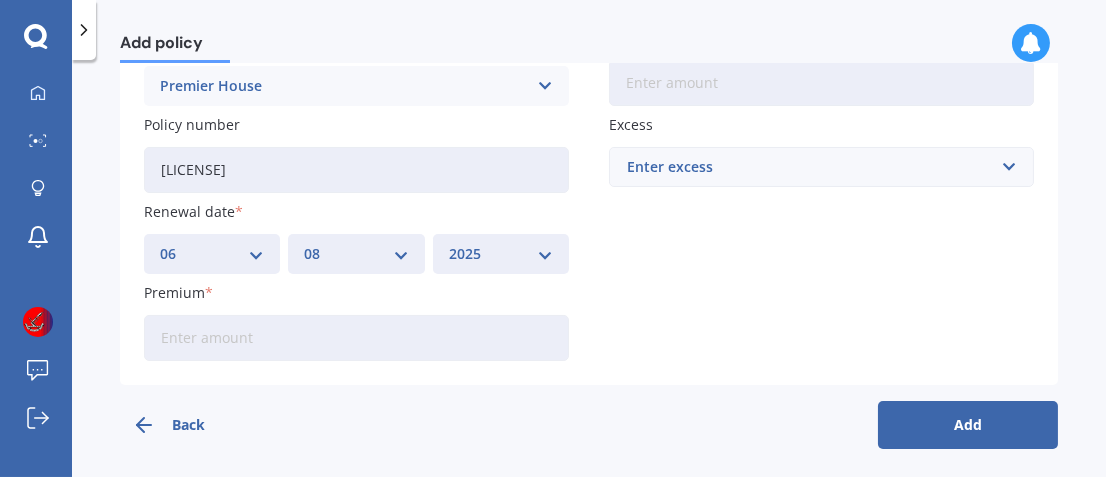 scroll, scrollTop: 408, scrollLeft: 0, axis: vertical 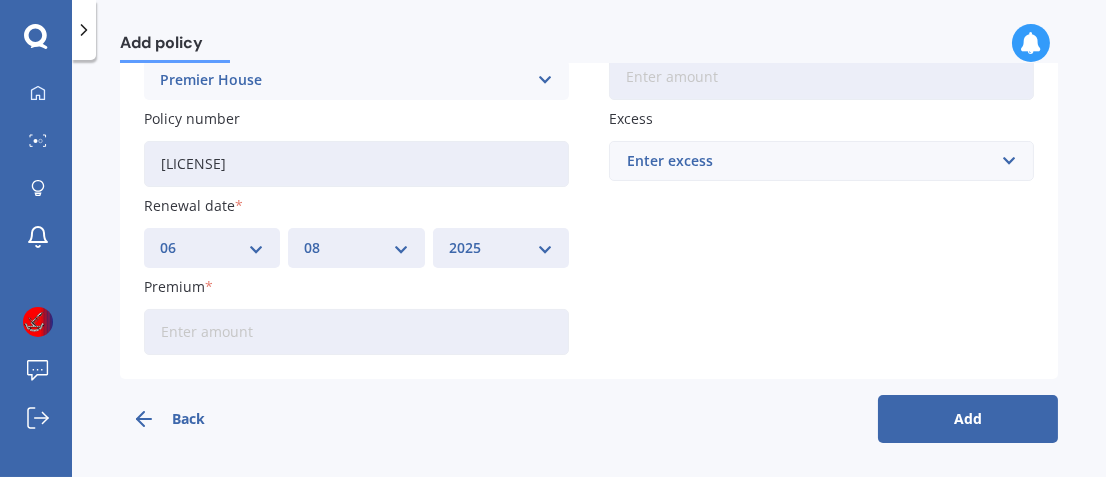 click on "Premium" at bounding box center [356, 332] 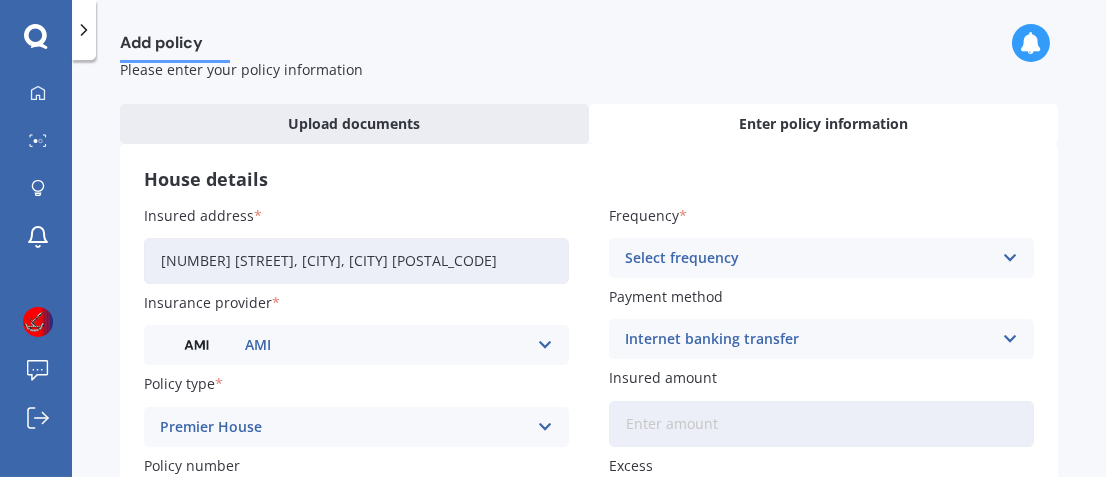 scroll, scrollTop: 99, scrollLeft: 0, axis: vertical 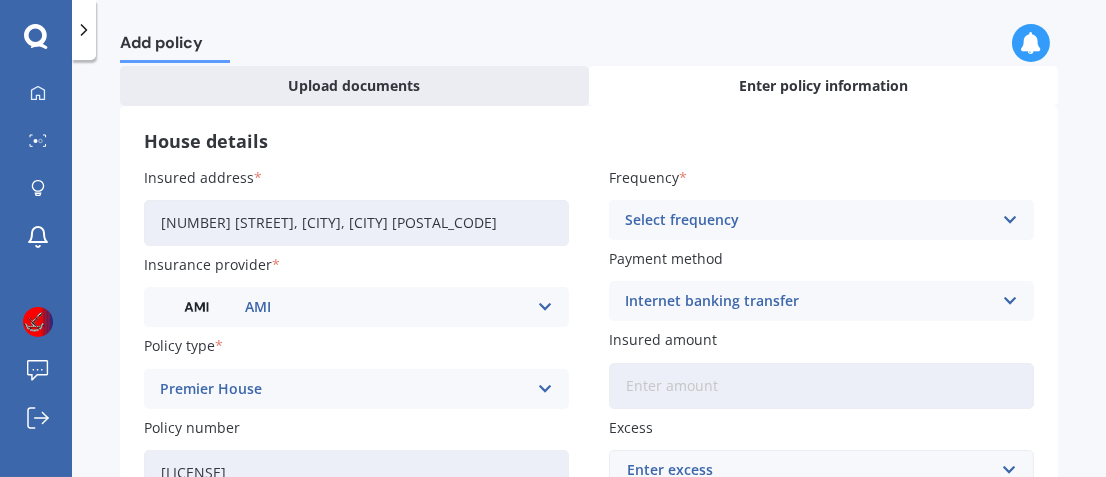 click at bounding box center [544, 307] 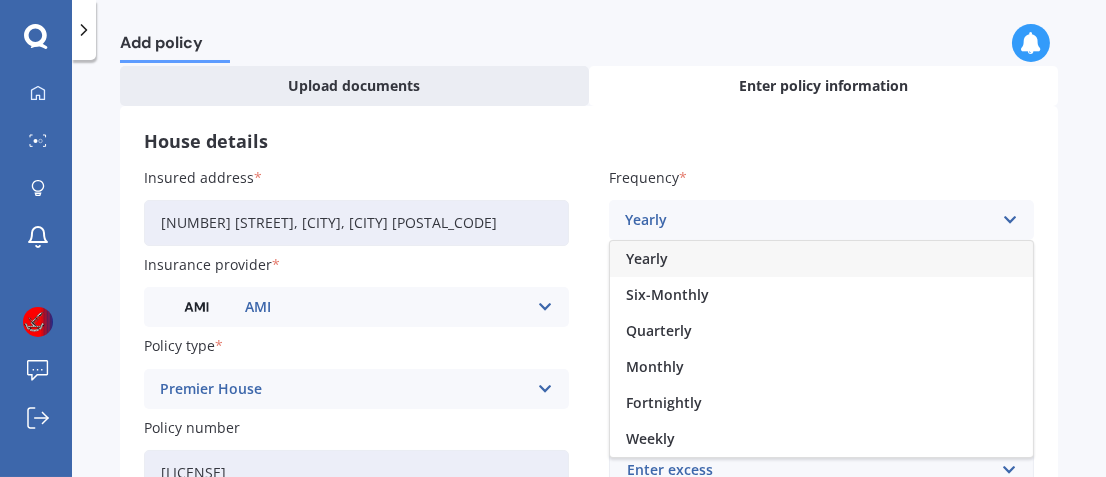 click on "Yearly" at bounding box center [821, 259] 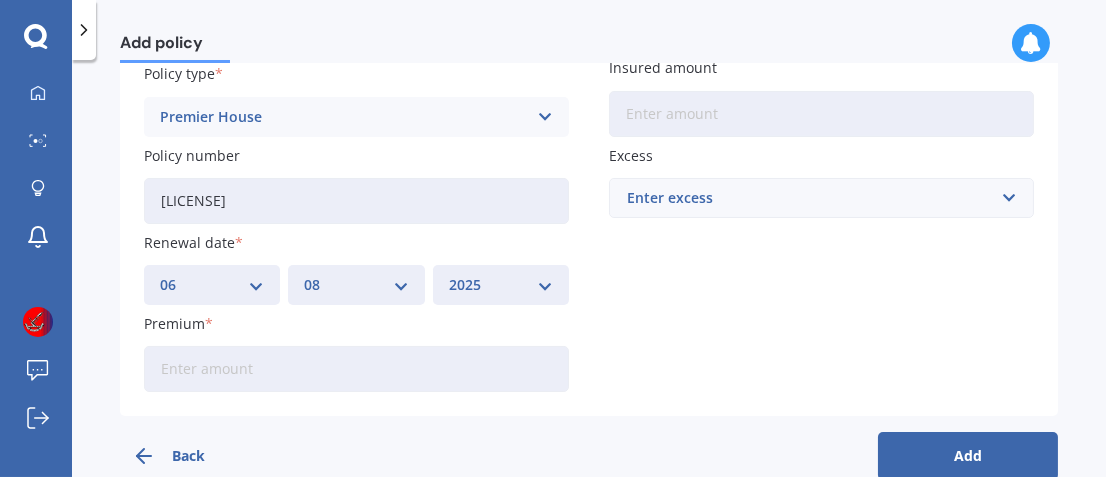scroll, scrollTop: 408, scrollLeft: 0, axis: vertical 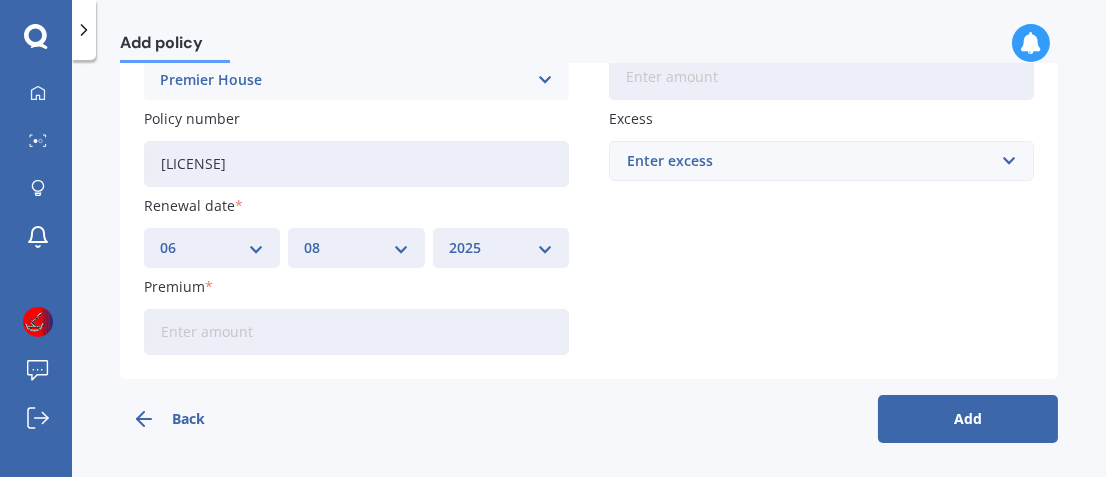 click on "Premium" at bounding box center [356, 332] 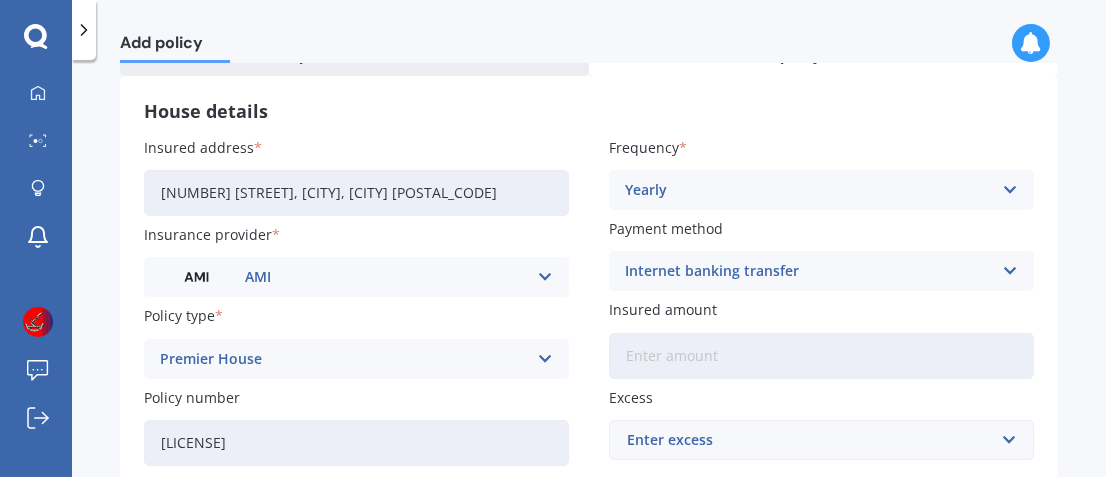 scroll, scrollTop: 108, scrollLeft: 0, axis: vertical 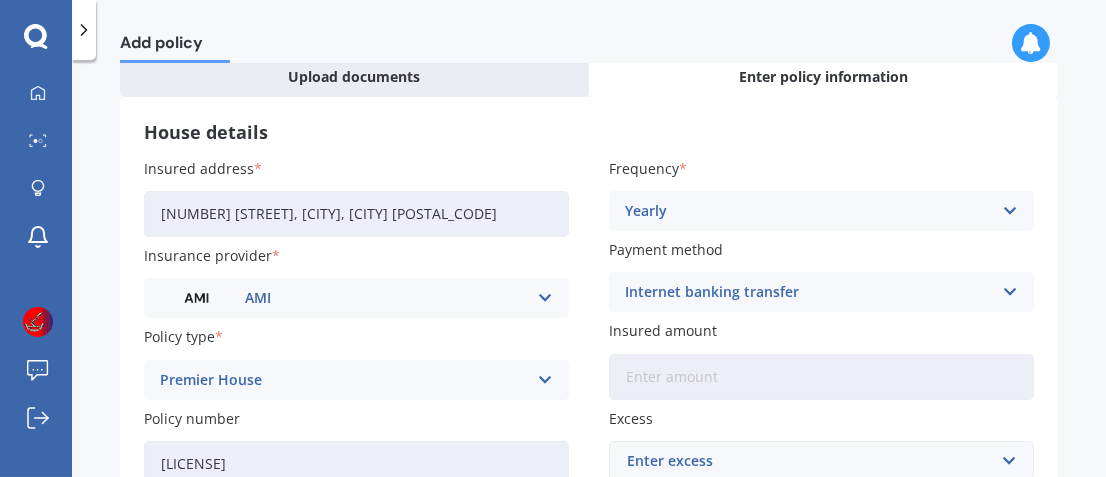 type on "$2,624.00" 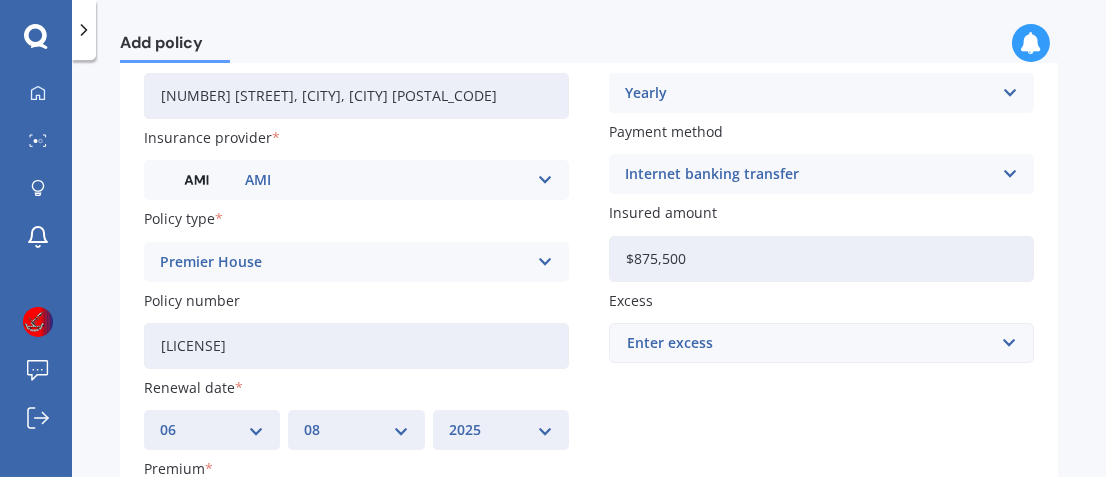 scroll, scrollTop: 308, scrollLeft: 0, axis: vertical 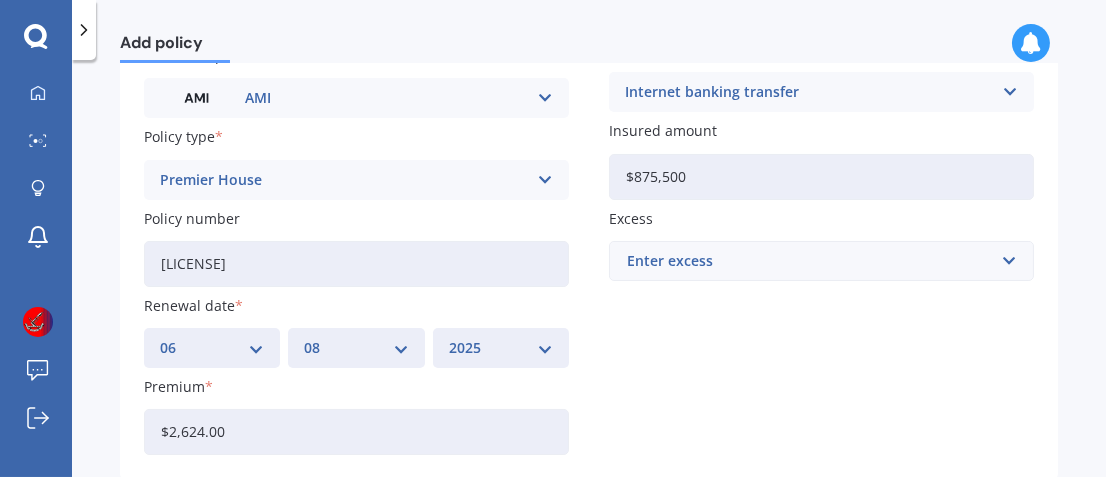 type on "$875,500" 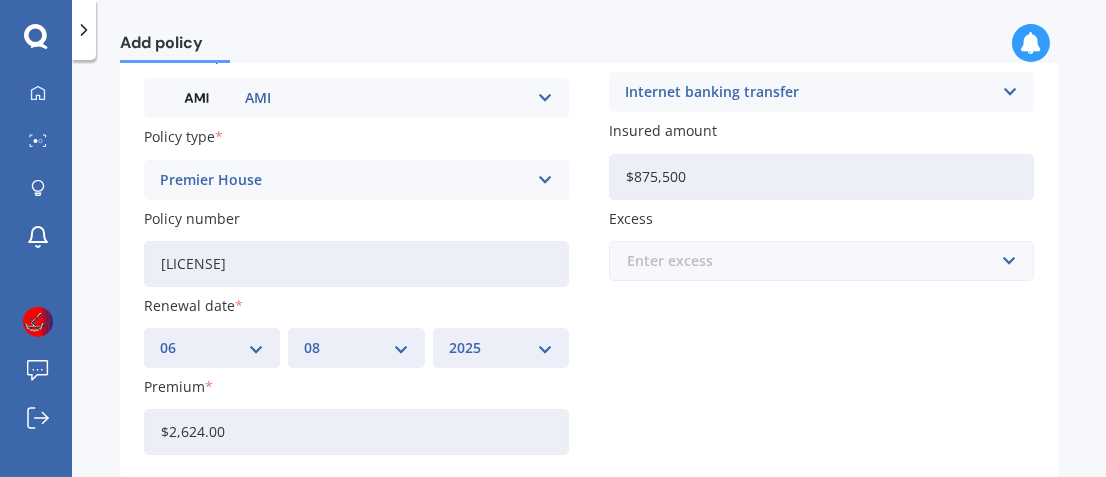 click at bounding box center [814, 261] 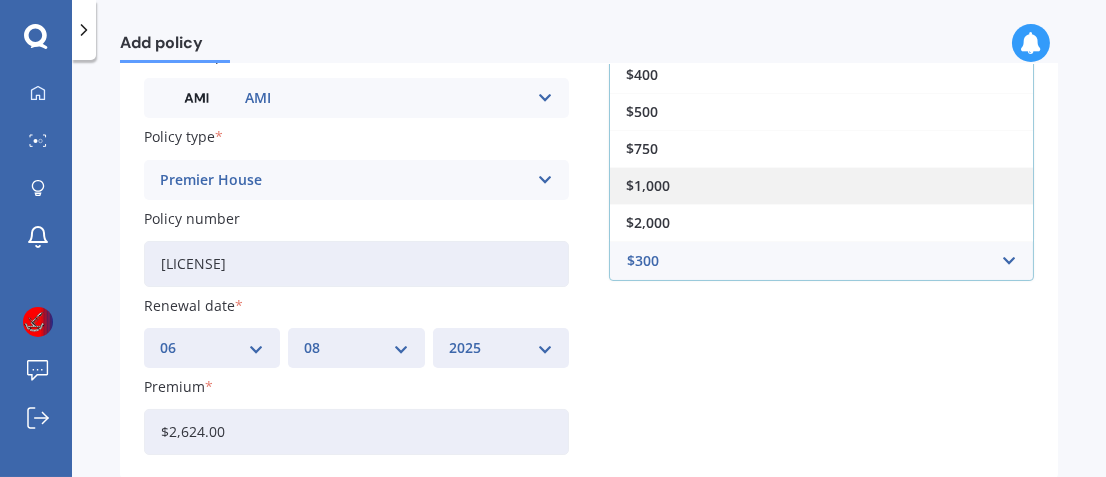 click on "$1,000" at bounding box center [821, 185] 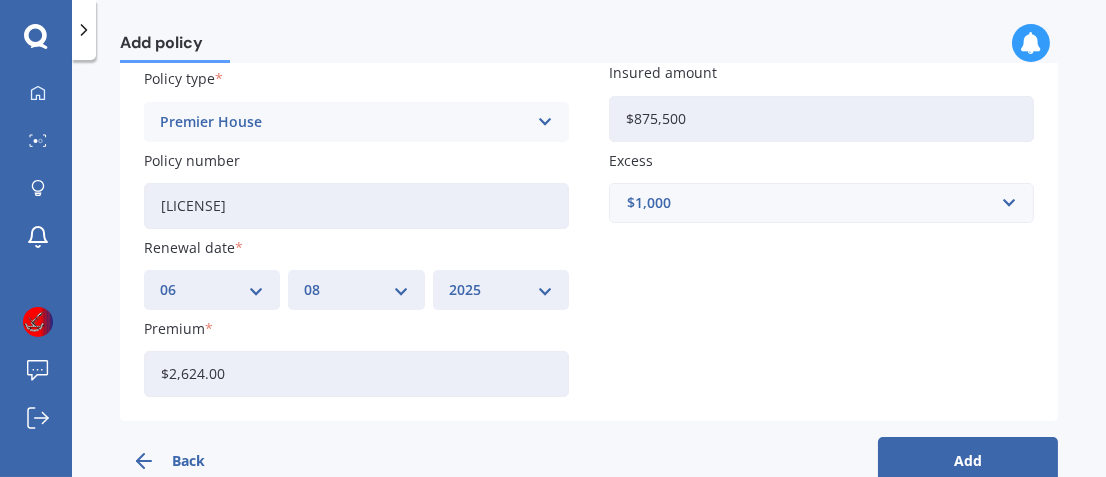 scroll, scrollTop: 408, scrollLeft: 0, axis: vertical 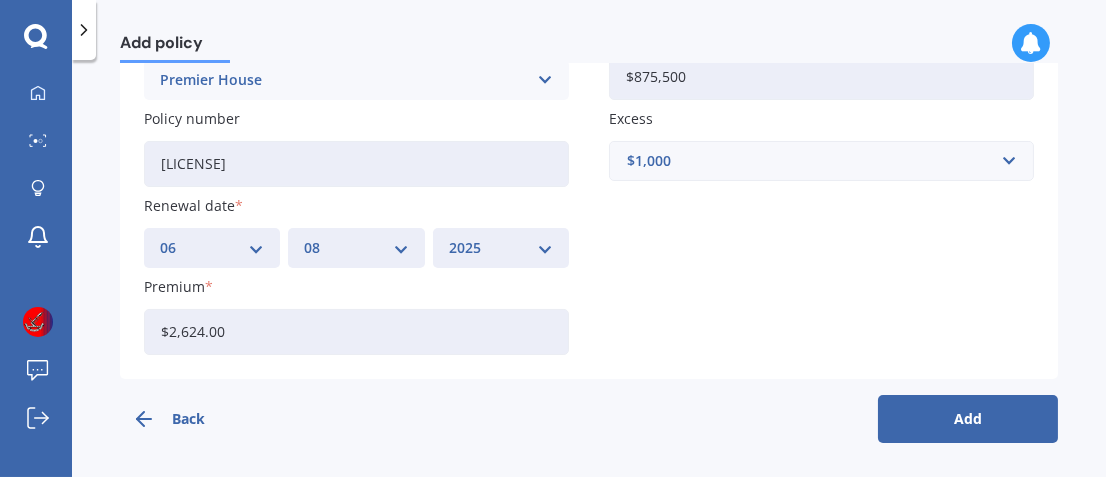 click on "Add" at bounding box center [968, 419] 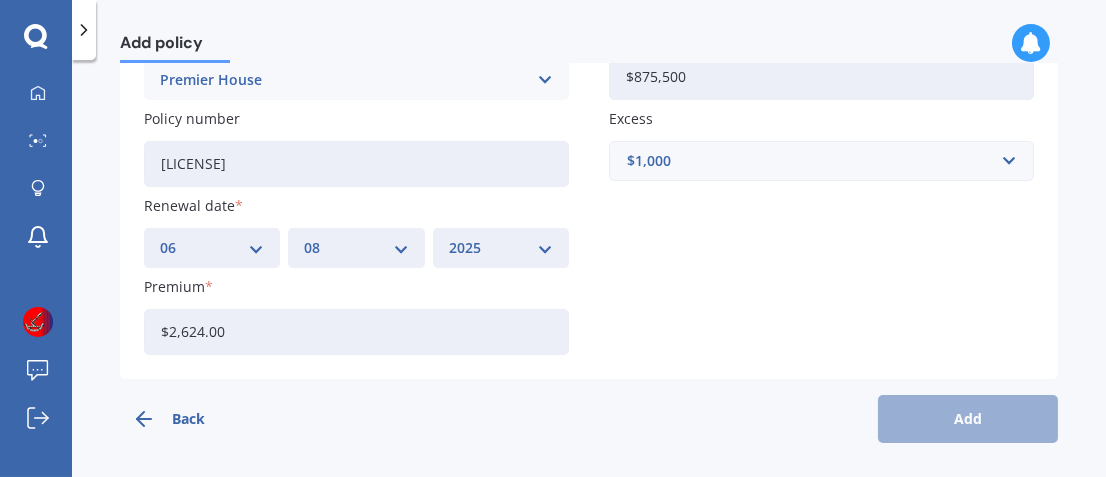 scroll, scrollTop: 0, scrollLeft: 0, axis: both 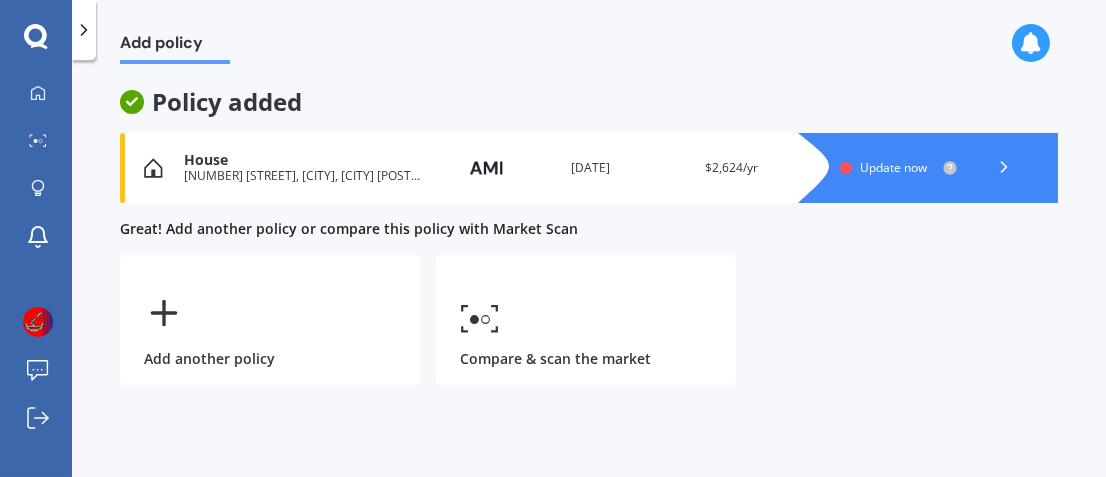 click on "Update now" at bounding box center (893, 167) 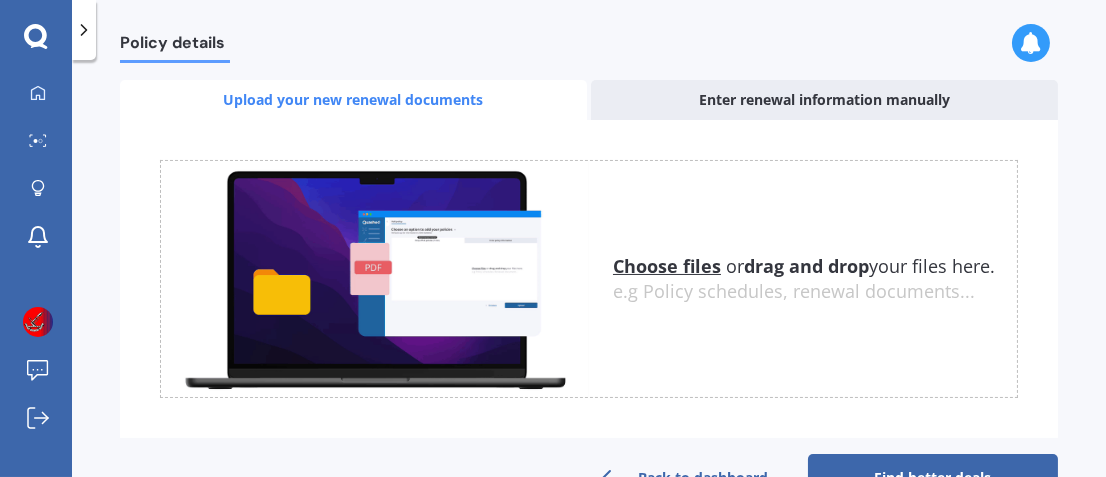 scroll, scrollTop: 456, scrollLeft: 0, axis: vertical 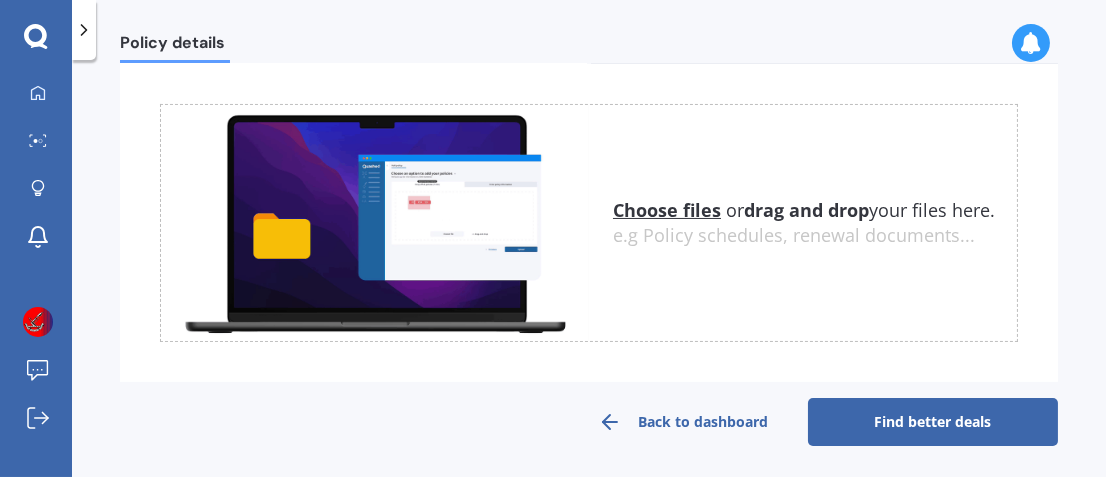 click on "Find better deals" at bounding box center [933, 422] 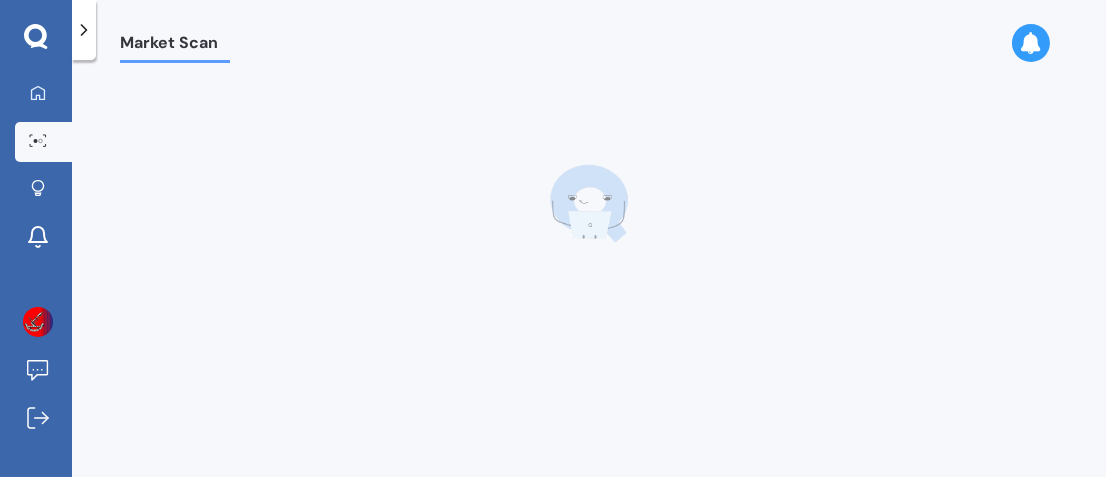 scroll, scrollTop: 0, scrollLeft: 0, axis: both 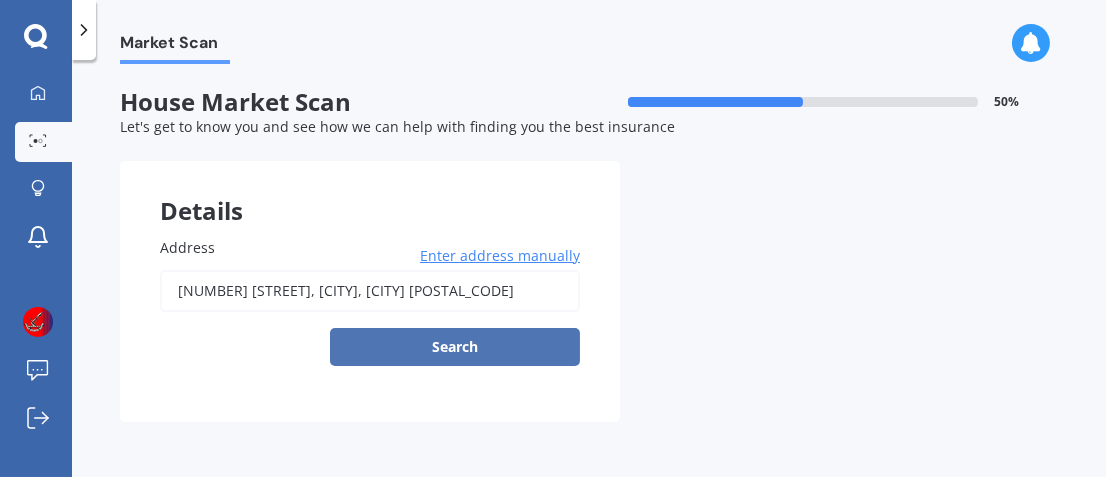 click on "Search" at bounding box center [455, 347] 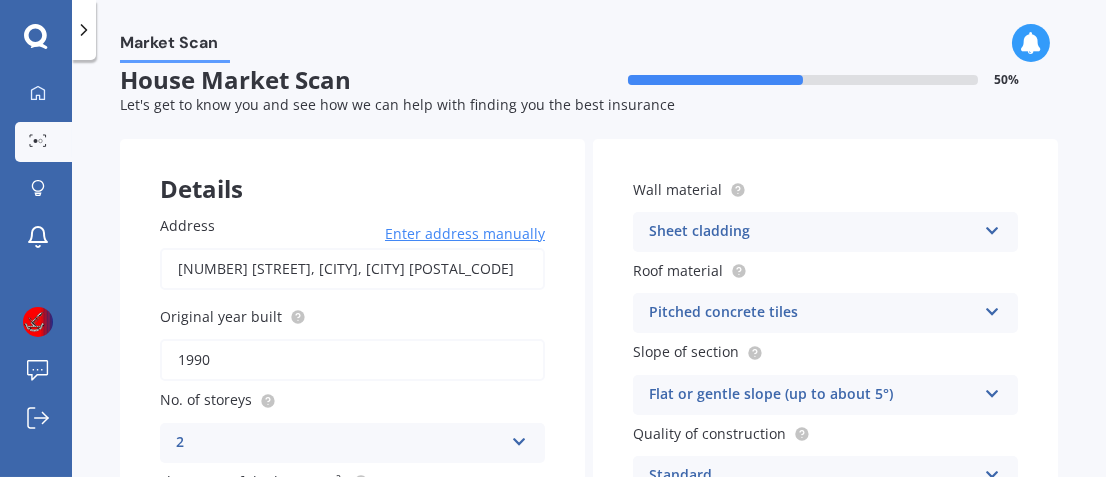 scroll, scrollTop: 0, scrollLeft: 0, axis: both 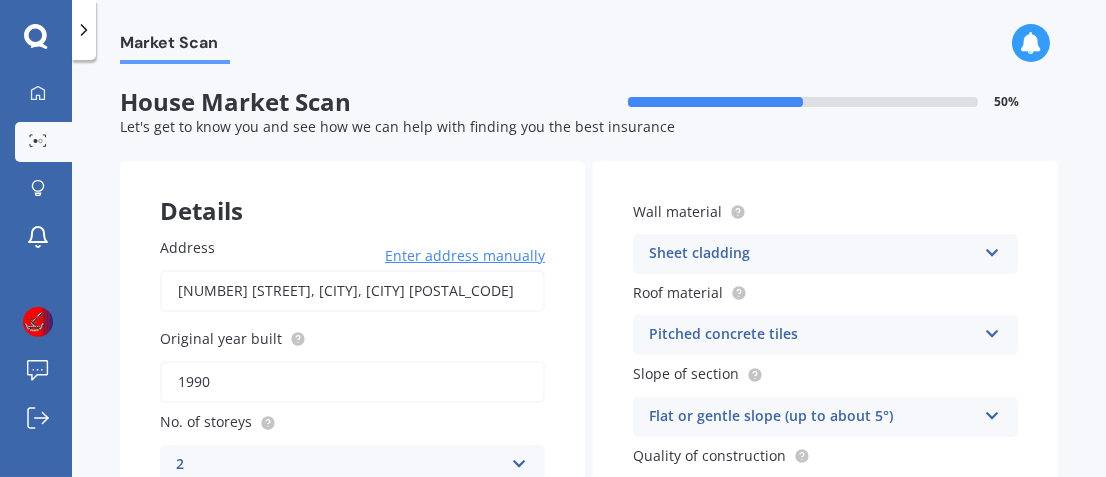 click at bounding box center [519, 460] 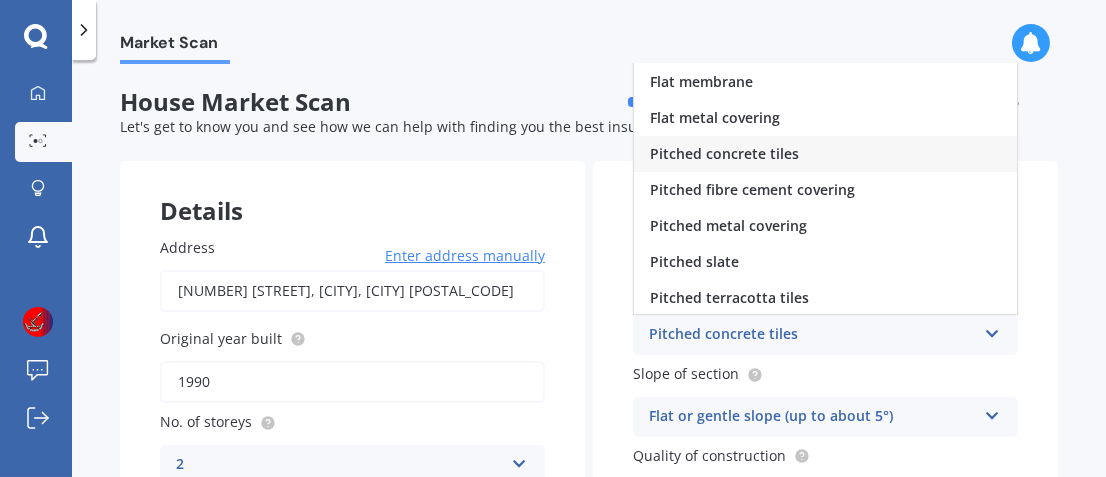 click on "Pitched metal covering" at bounding box center [825, 226] 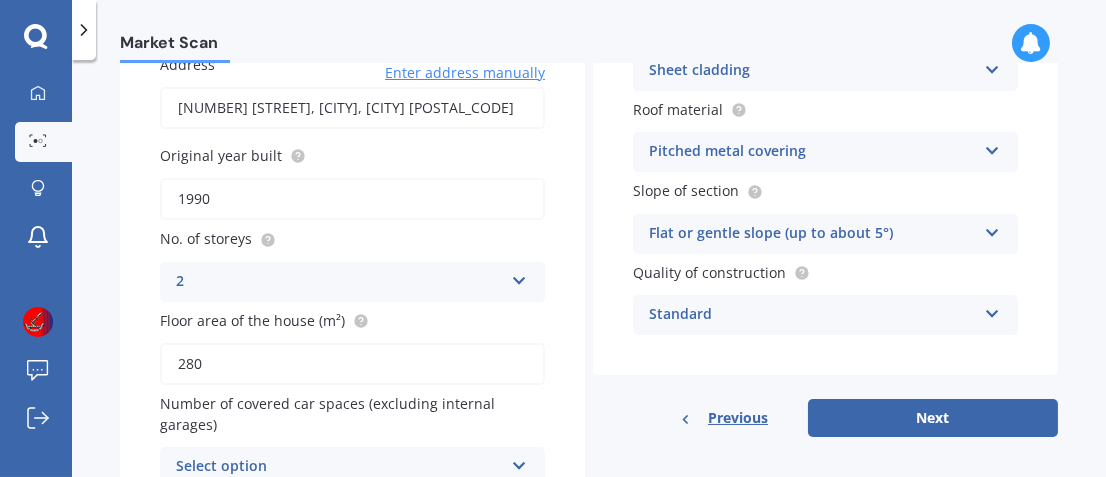 scroll, scrollTop: 0, scrollLeft: 0, axis: both 